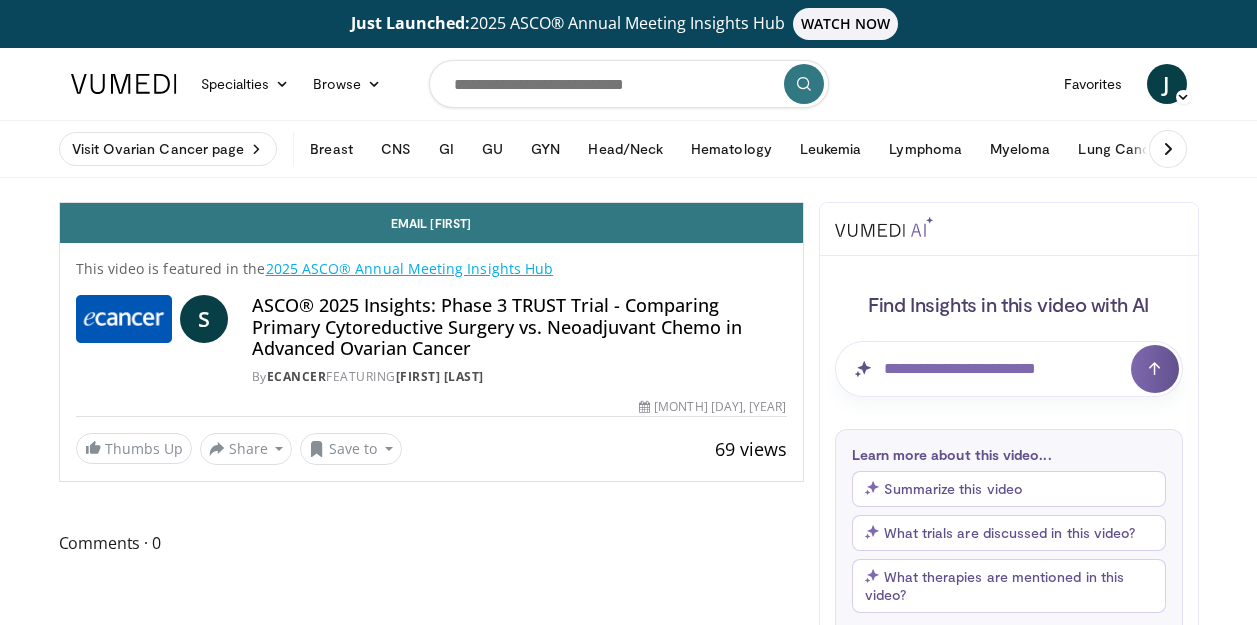 scroll, scrollTop: 0, scrollLeft: 0, axis: both 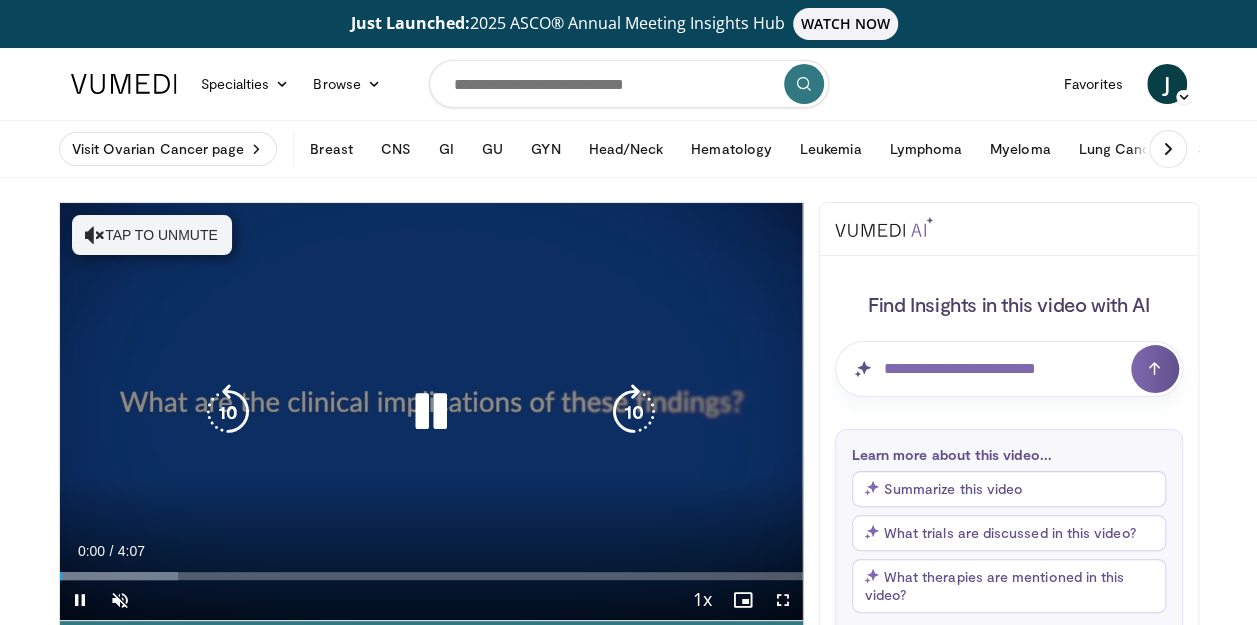 click on "Tap to unmute" at bounding box center (152, 235) 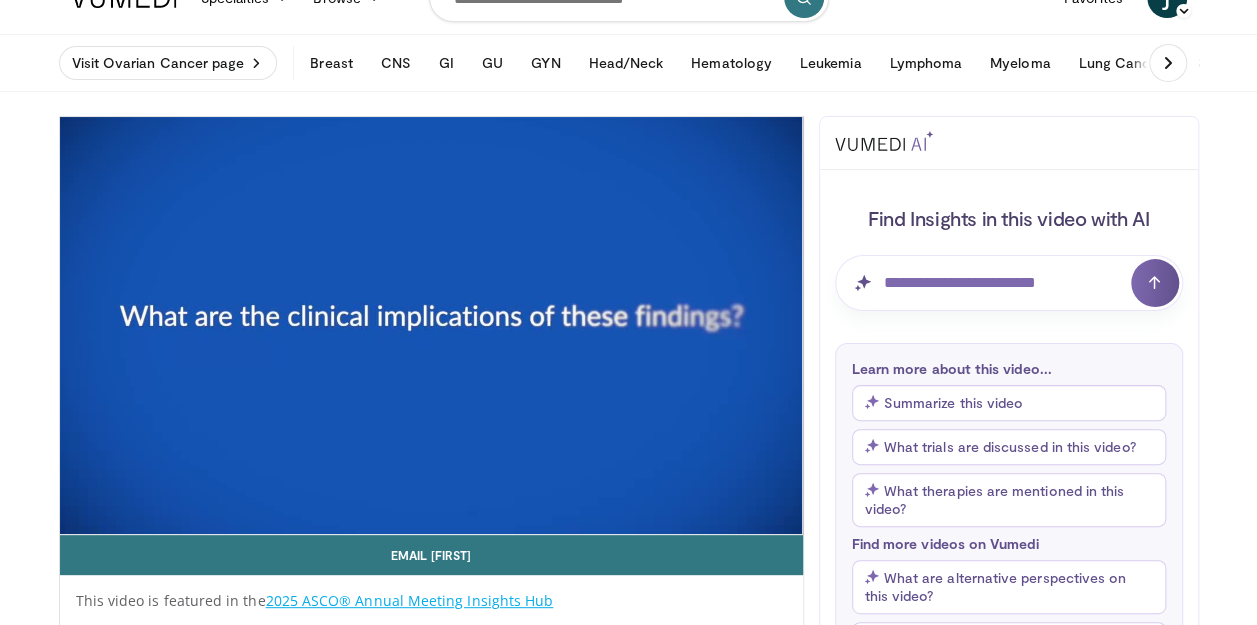 scroll, scrollTop: 200, scrollLeft: 0, axis: vertical 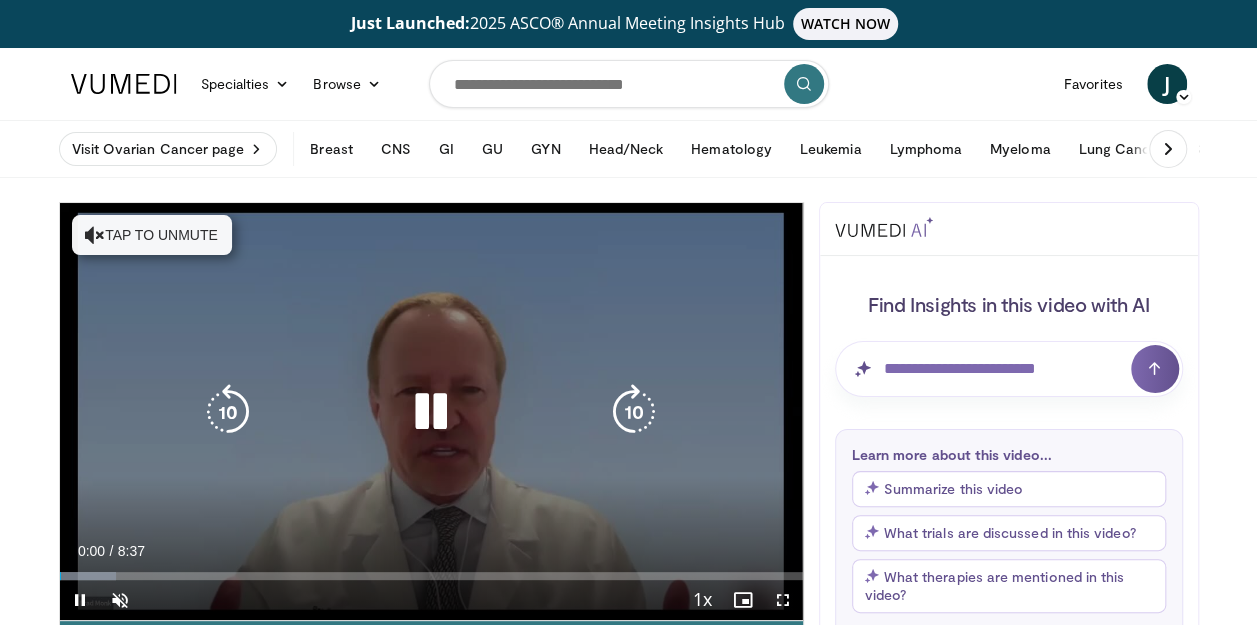 click on "Tap to unmute" at bounding box center [152, 235] 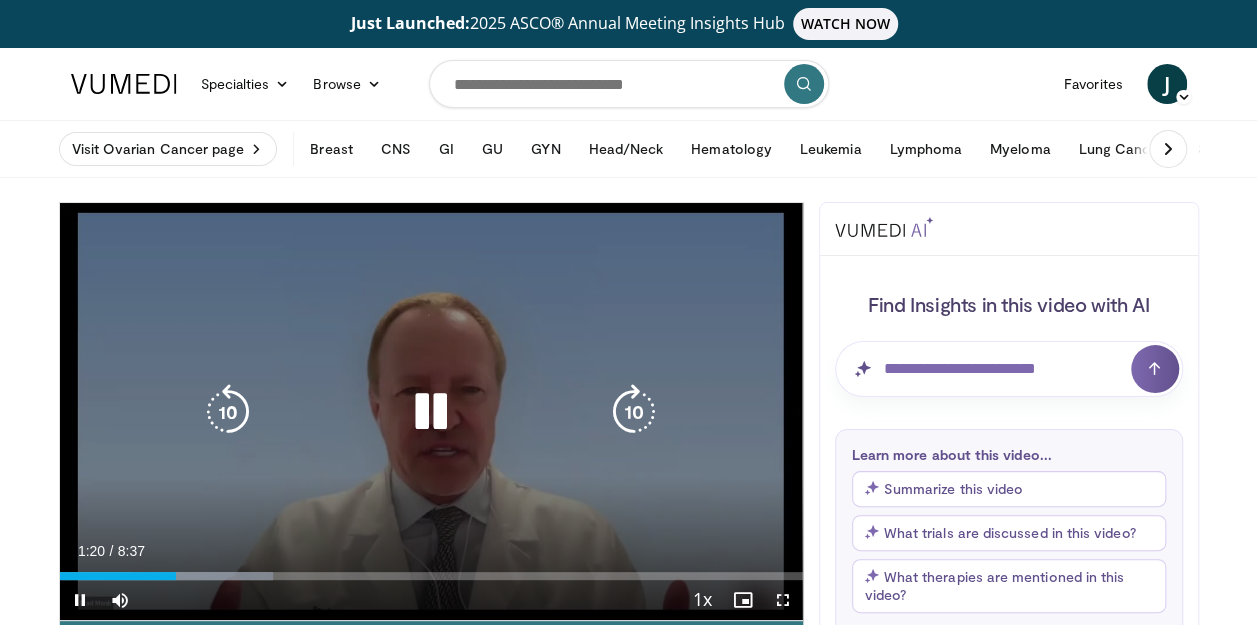 click at bounding box center [431, 412] 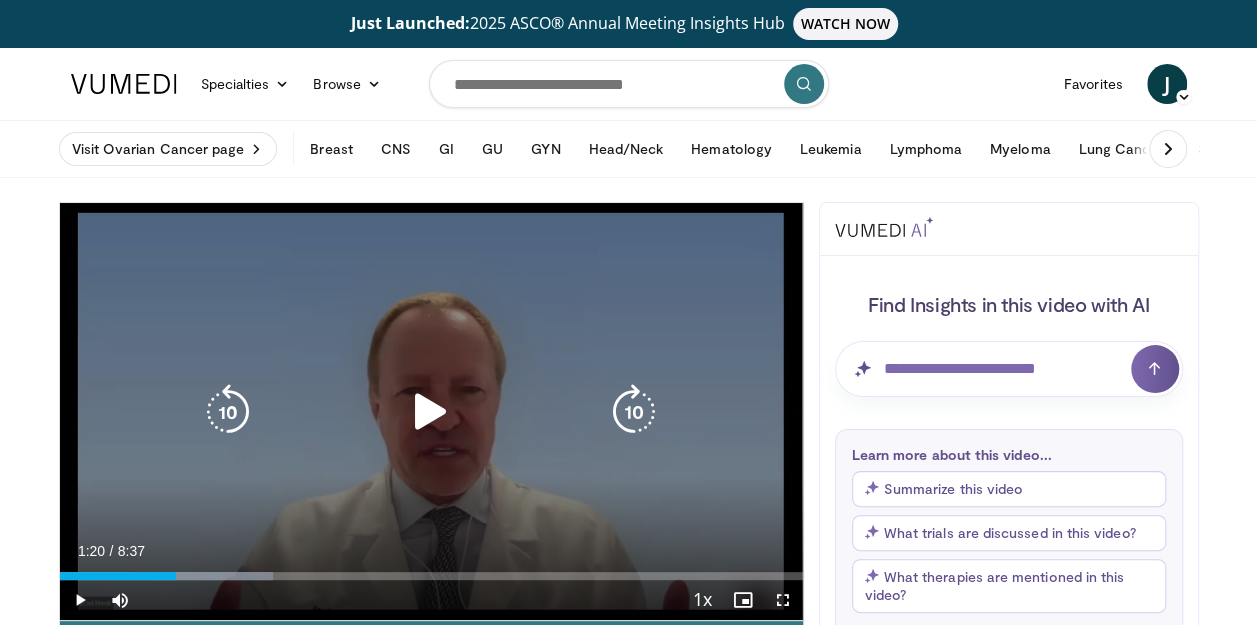 click at bounding box center [431, 412] 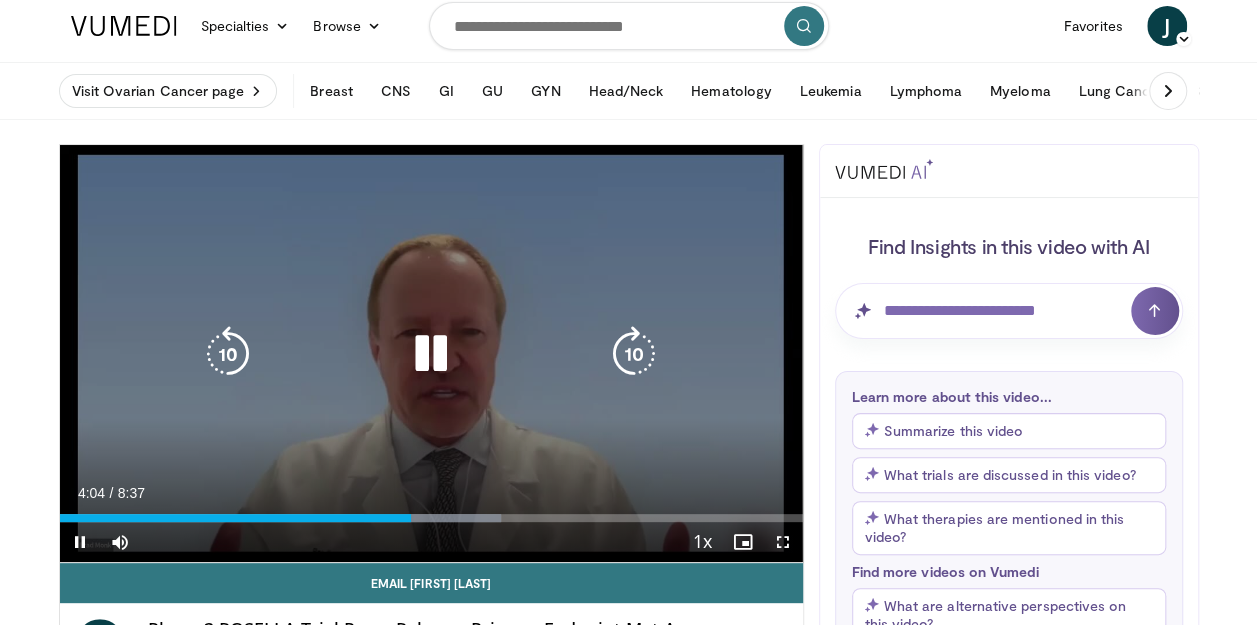 scroll, scrollTop: 100, scrollLeft: 0, axis: vertical 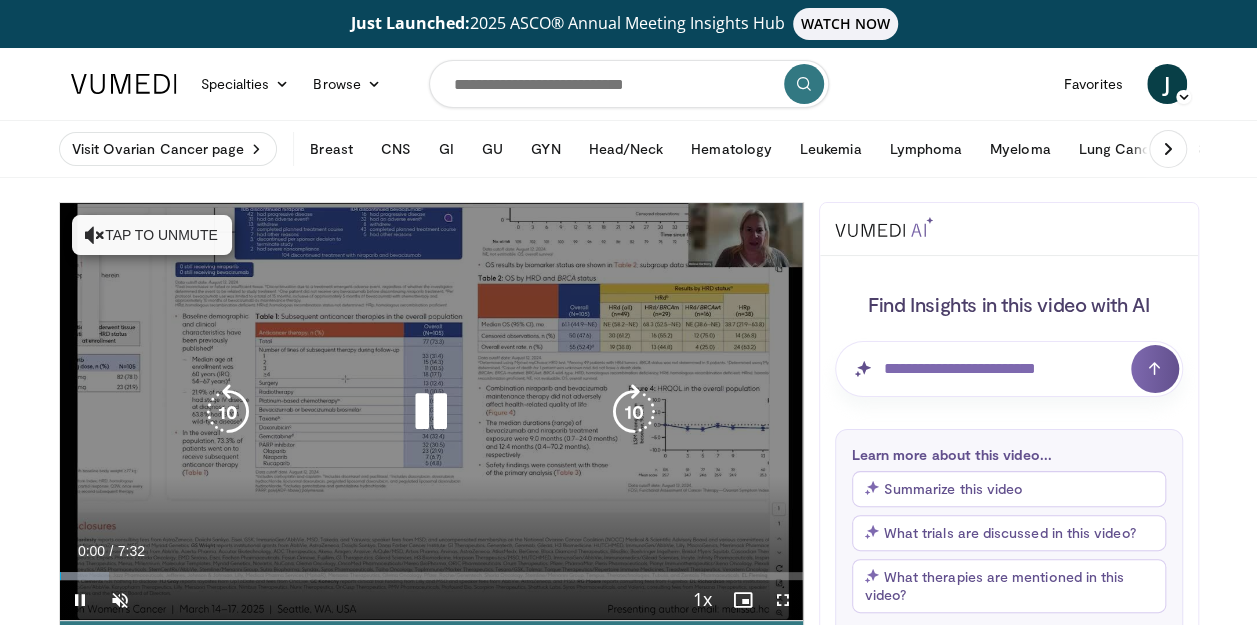 click on "Tap to unmute" at bounding box center (152, 235) 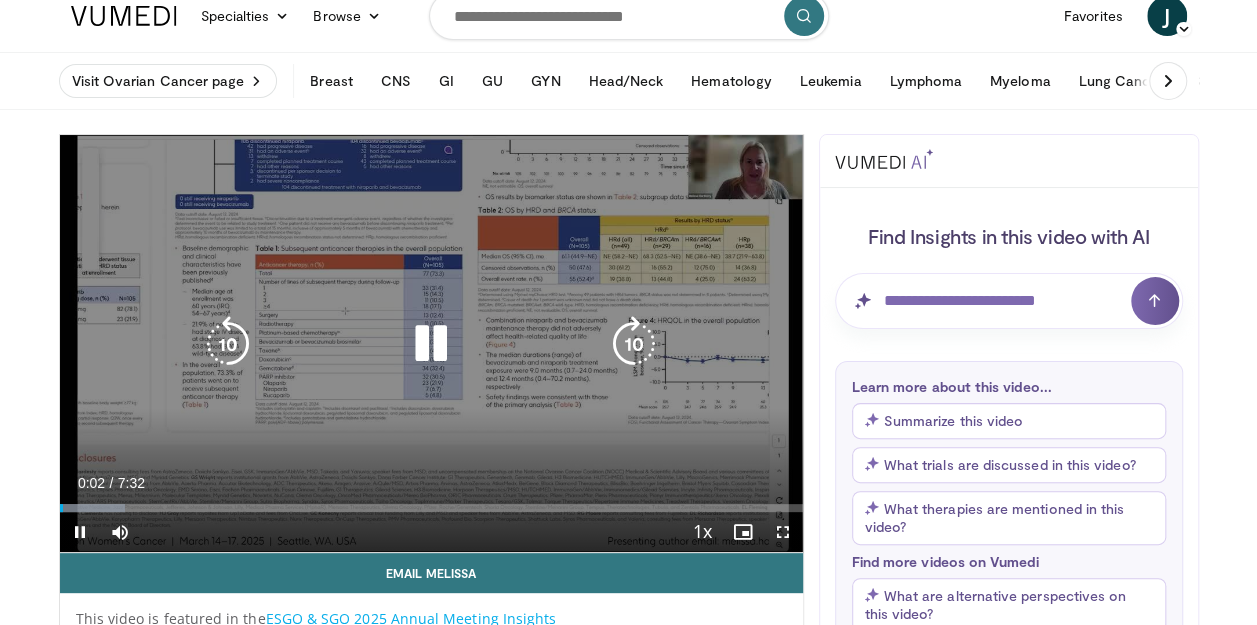 scroll, scrollTop: 100, scrollLeft: 0, axis: vertical 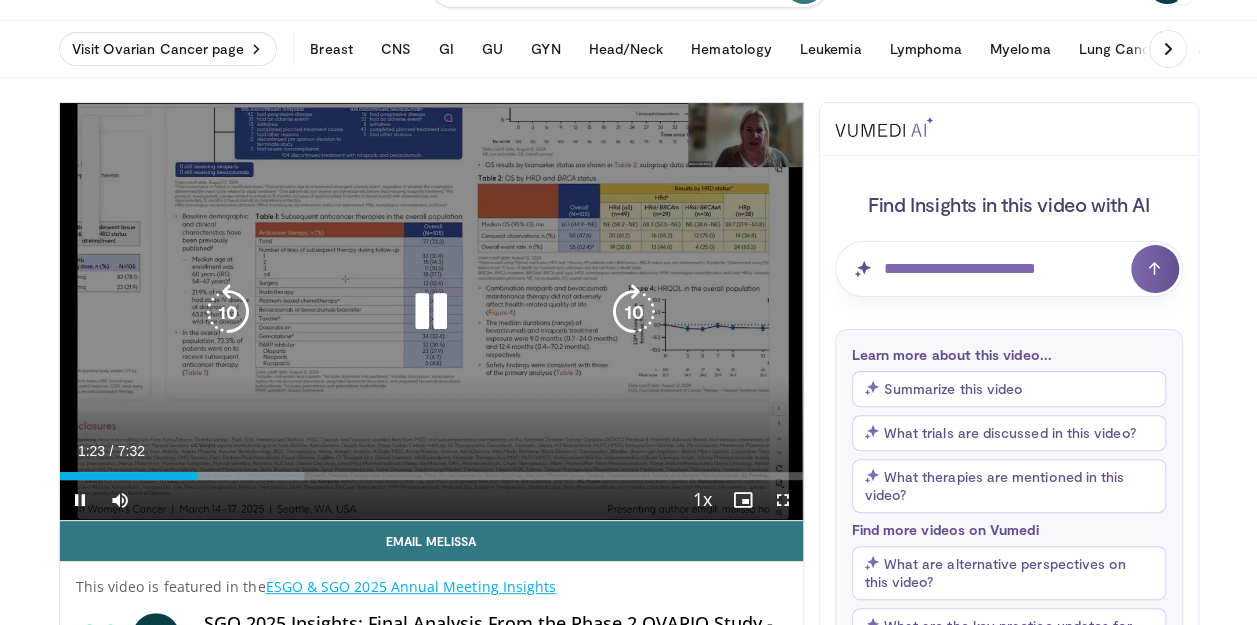 click at bounding box center (228, 312) 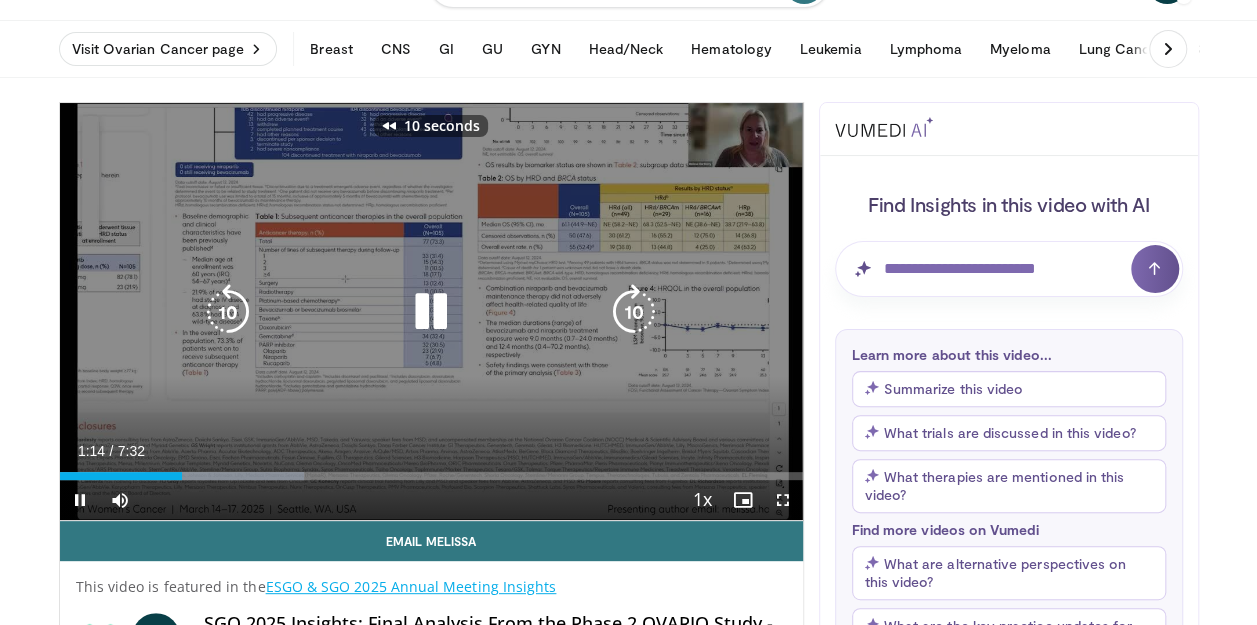 click at bounding box center [228, 312] 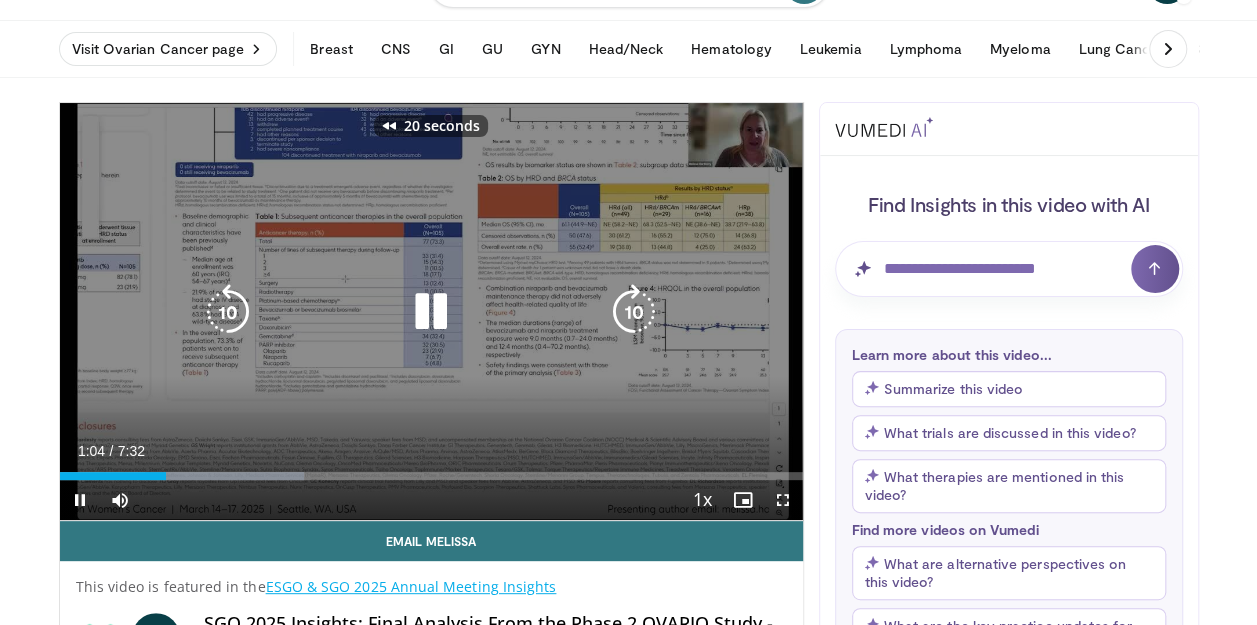 click at bounding box center (228, 312) 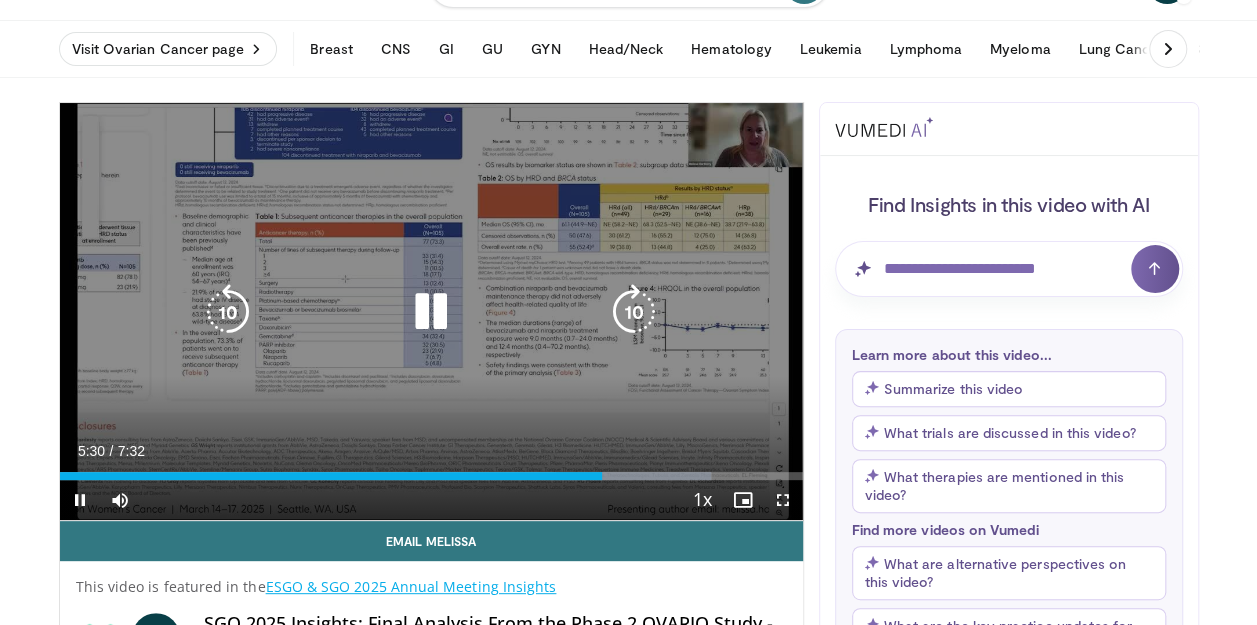 click at bounding box center [228, 312] 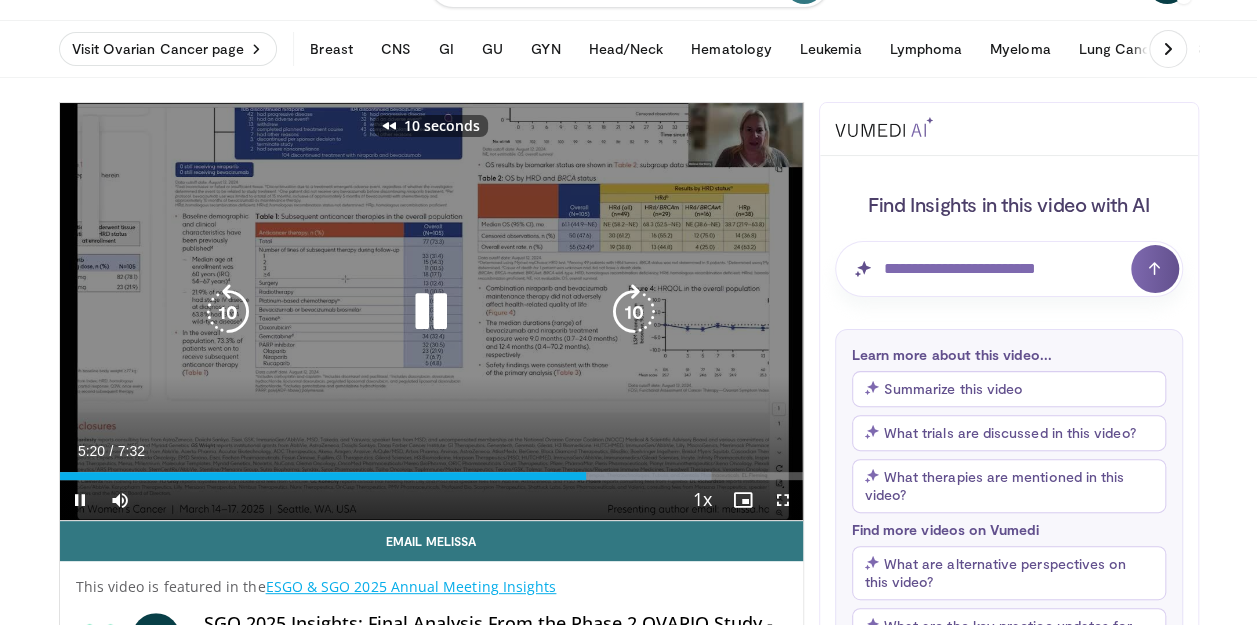 click at bounding box center [228, 312] 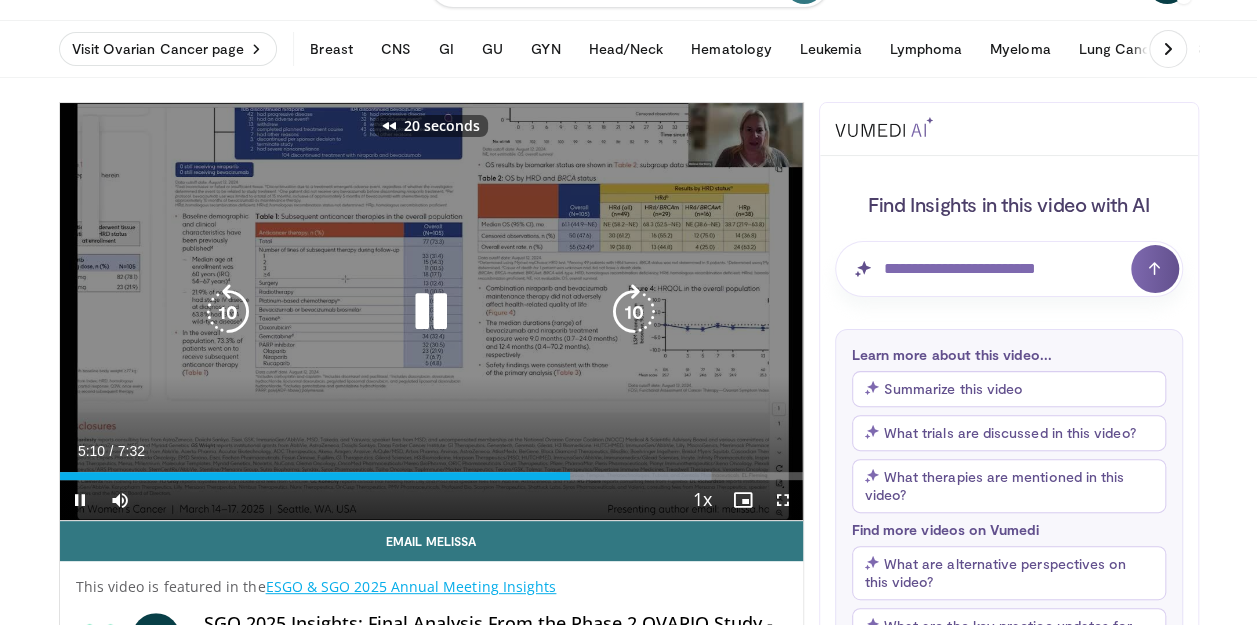 click at bounding box center (228, 312) 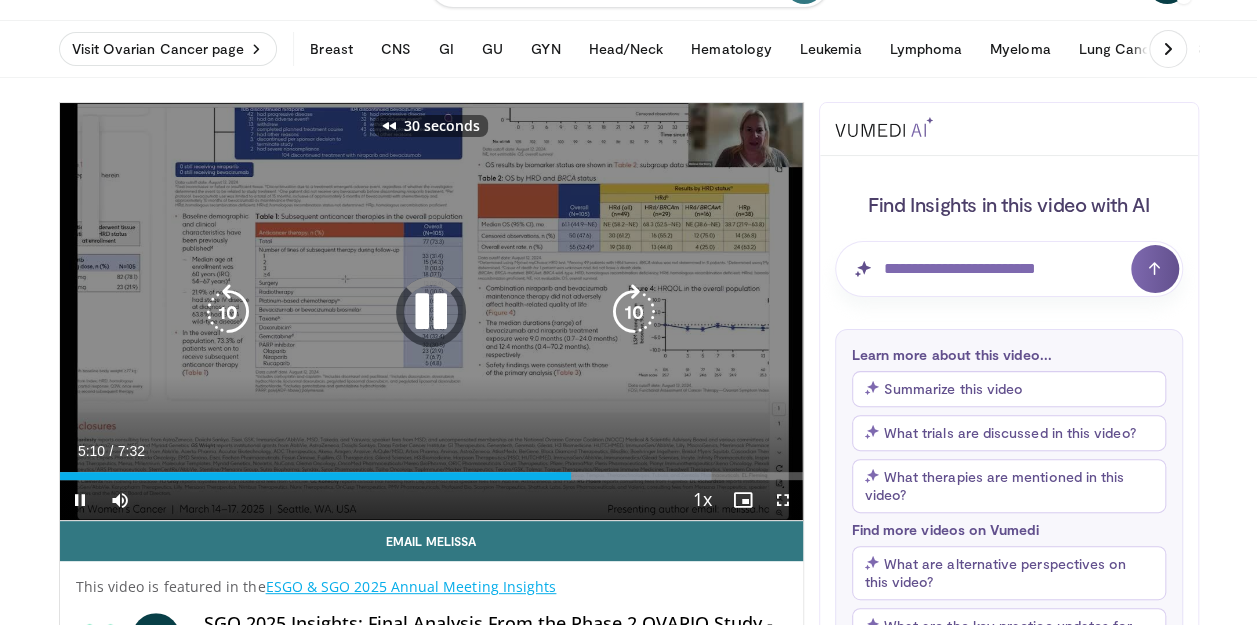 click at bounding box center [228, 312] 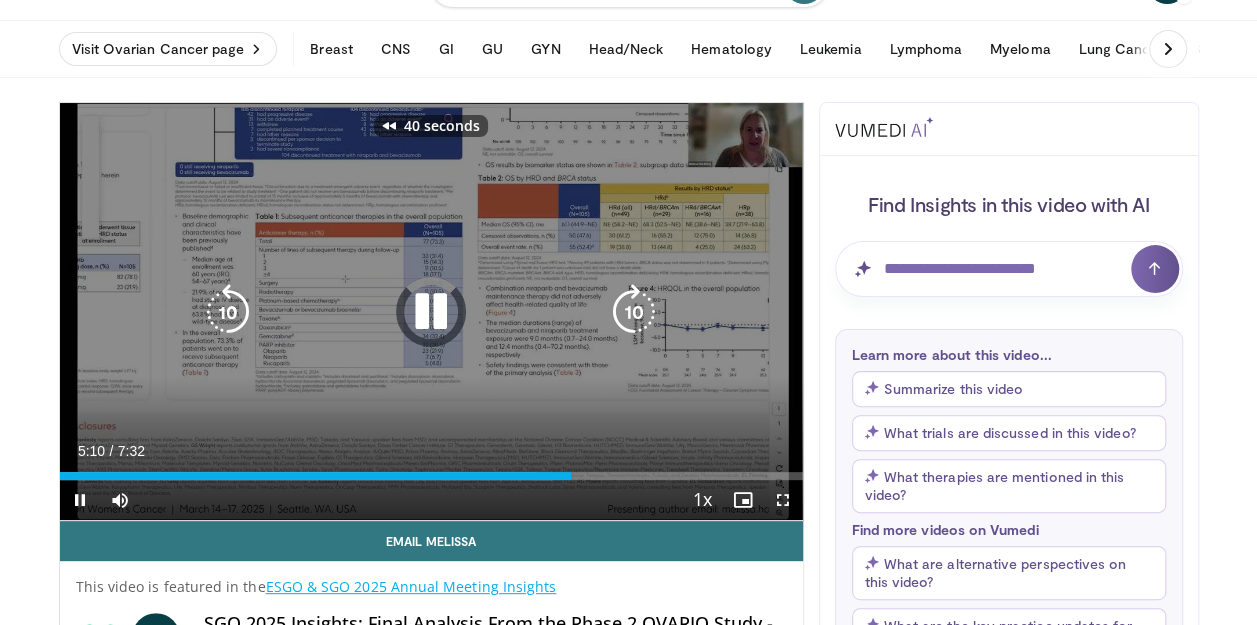 click at bounding box center [228, 312] 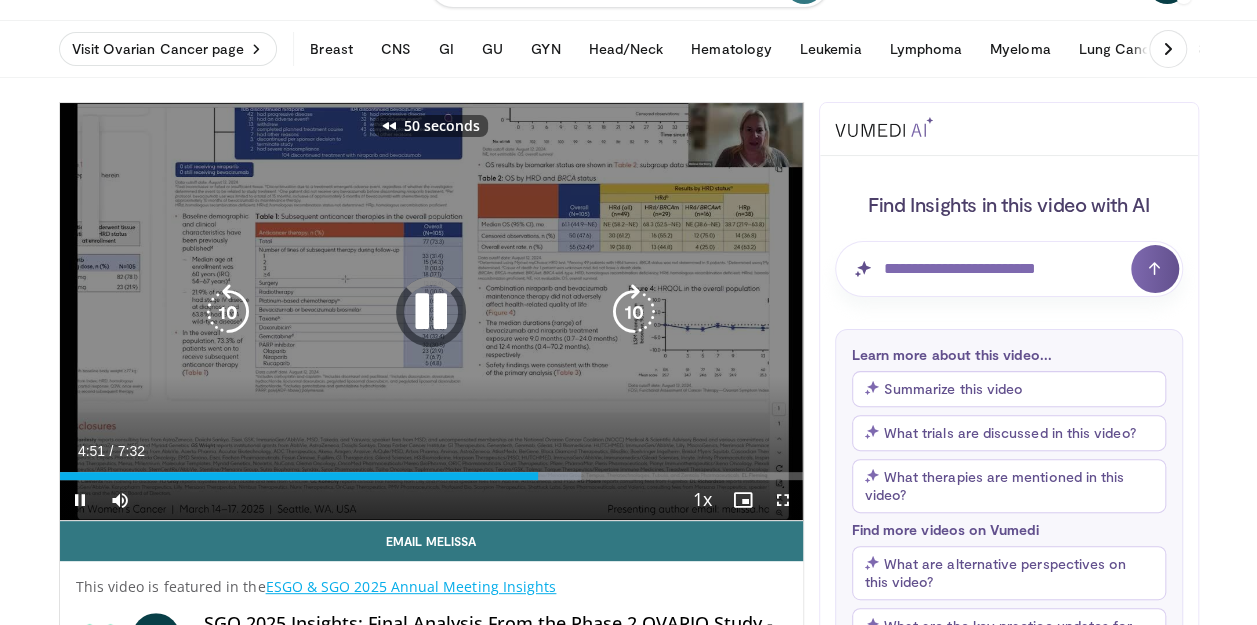 click at bounding box center [228, 312] 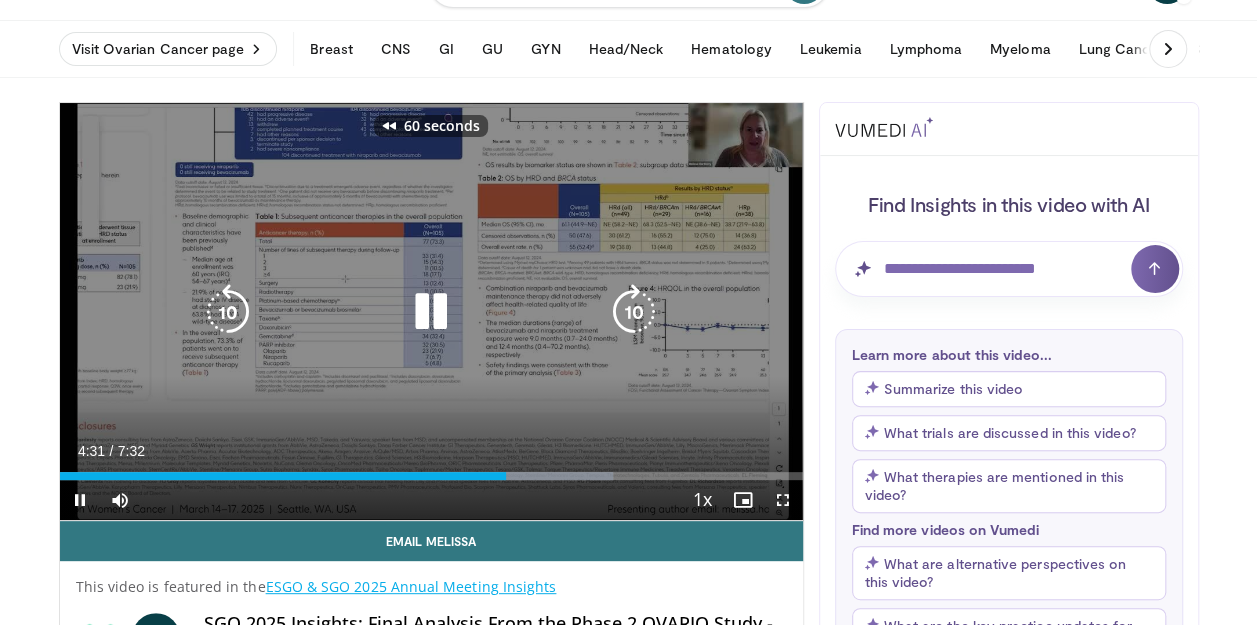 click at bounding box center [228, 312] 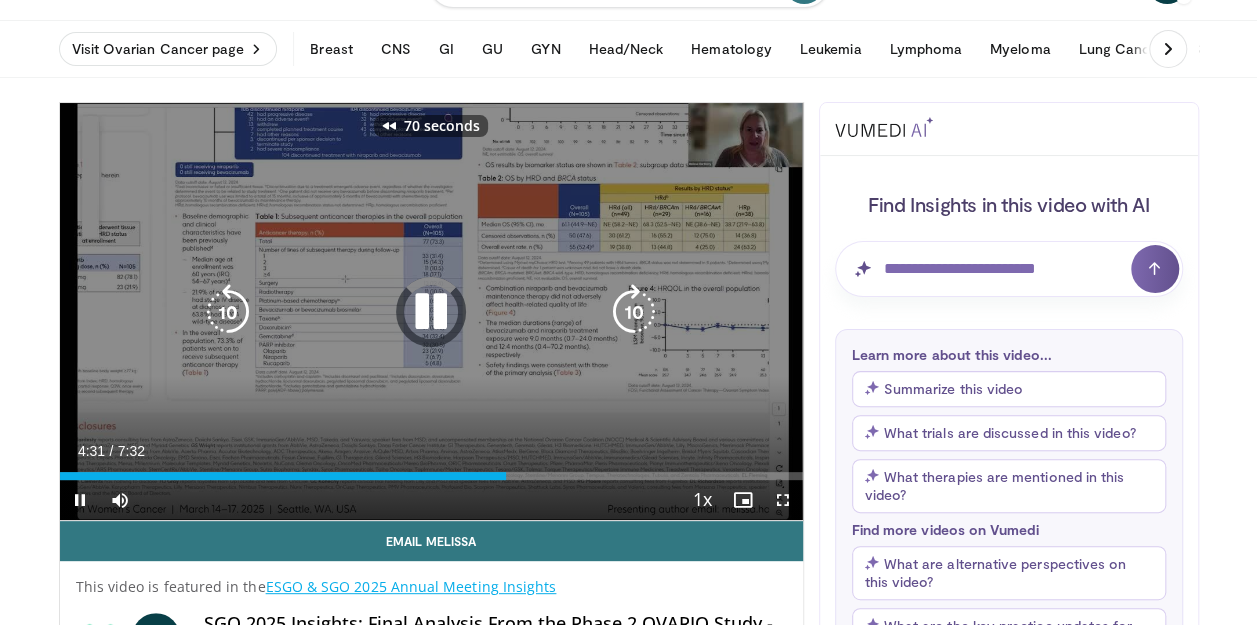 click at bounding box center (228, 312) 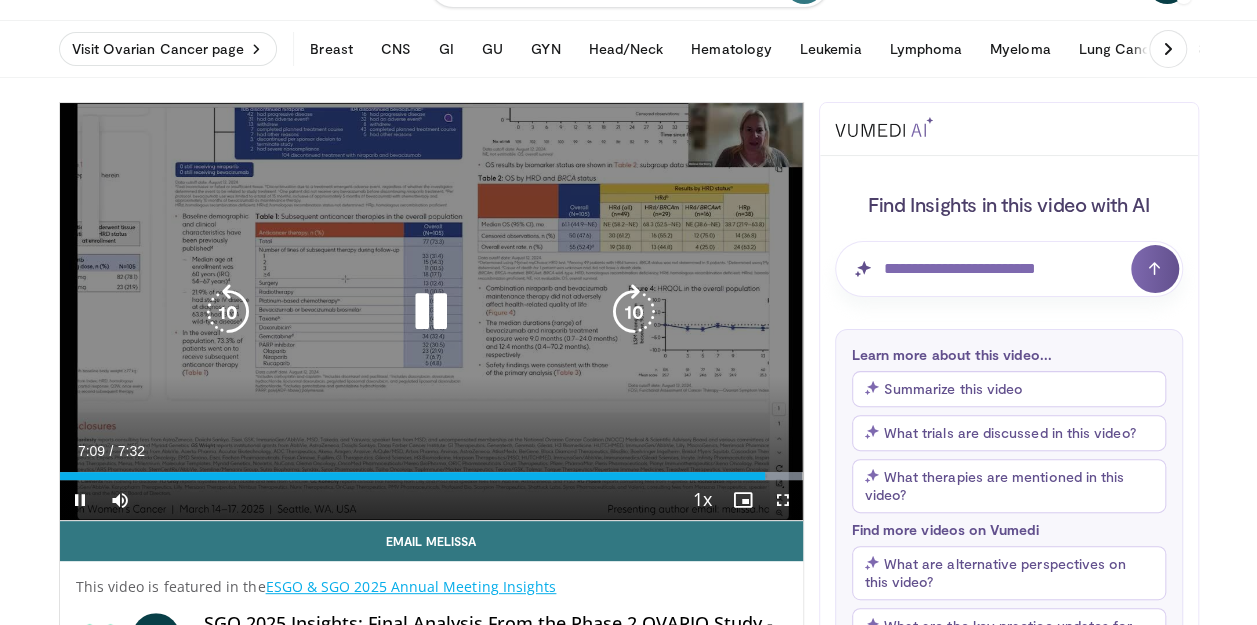 click at bounding box center [431, 312] 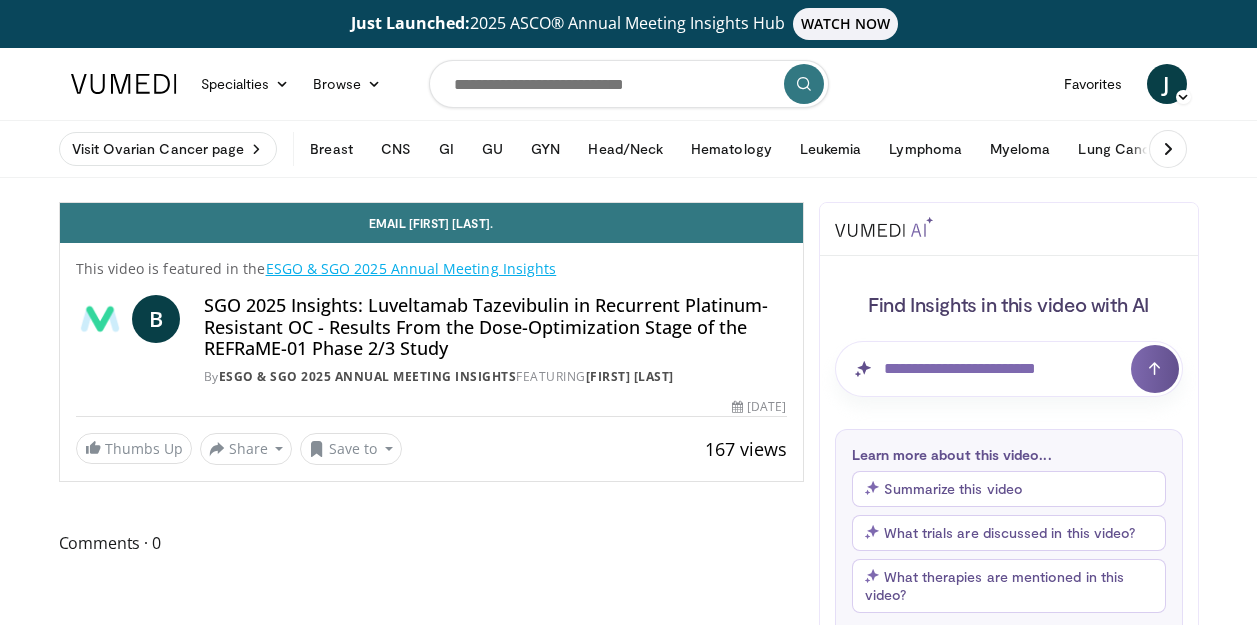 scroll, scrollTop: 0, scrollLeft: 0, axis: both 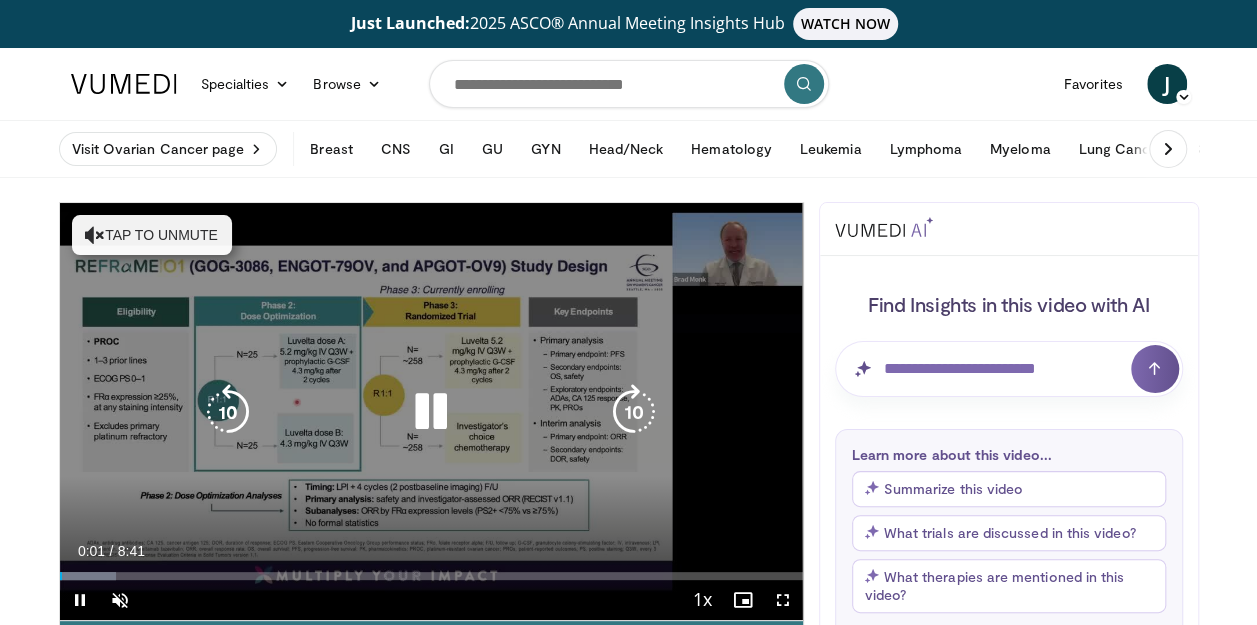 click on "Tap to unmute" at bounding box center (152, 235) 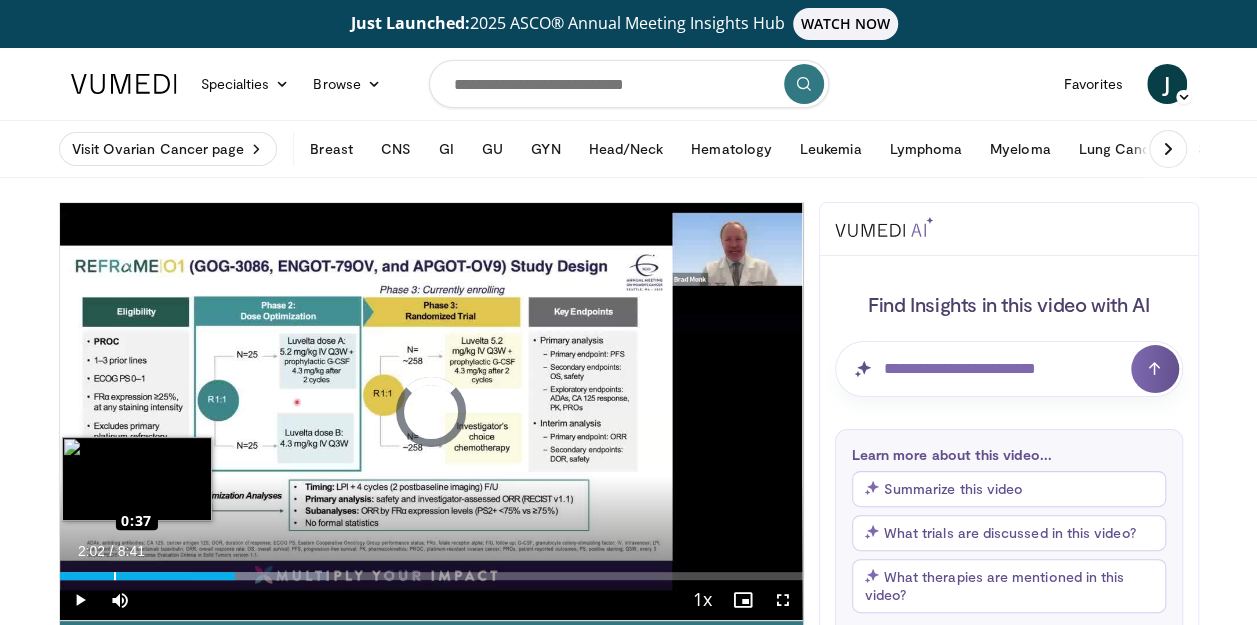 click on "Loaded :  36.13% 2:02 0:37" at bounding box center [431, 576] 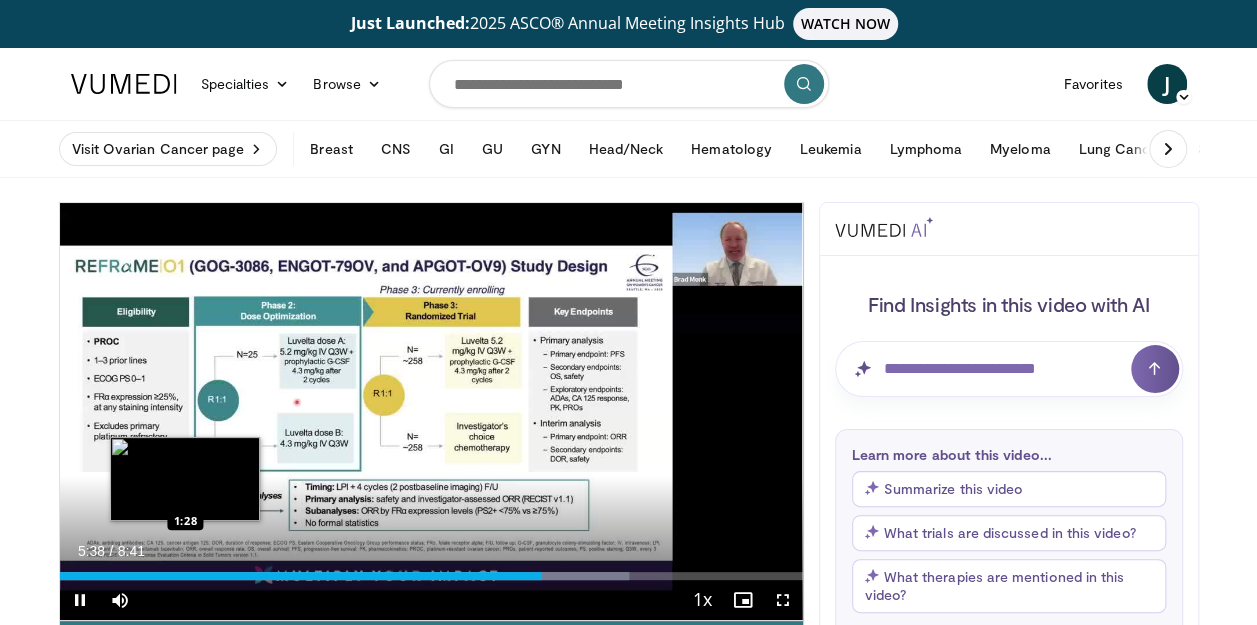click on "Loaded :  76.67% 5:38 1:28" at bounding box center [431, 576] 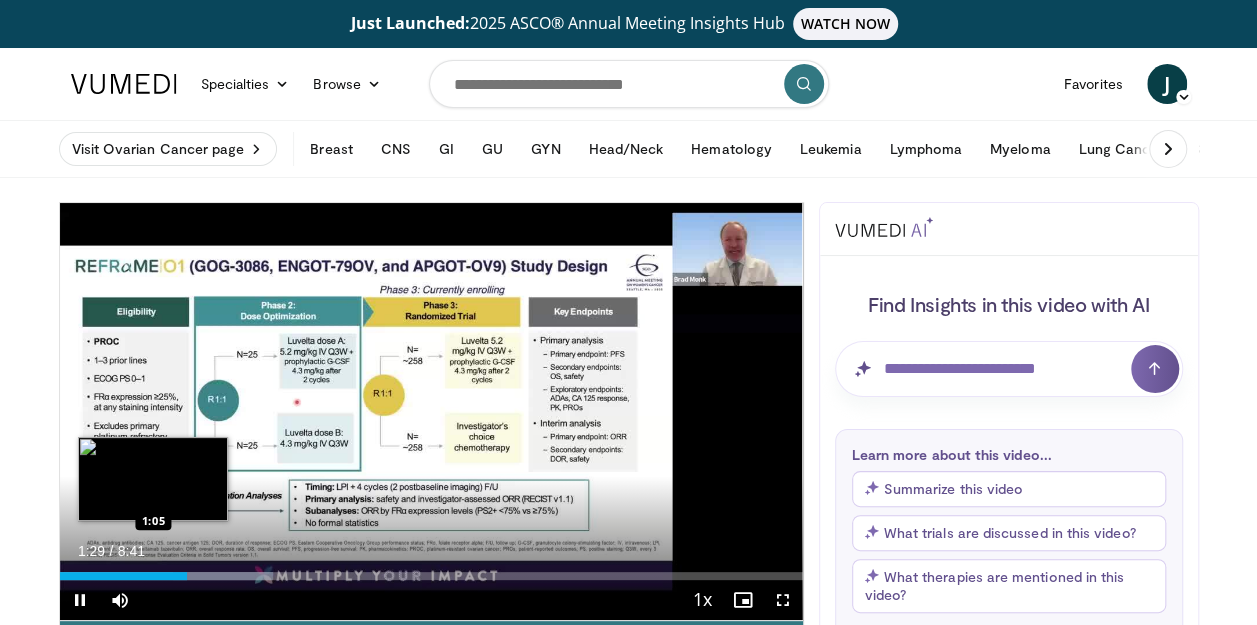 click on "Loaded :  28.75% 1:29 1:05" at bounding box center [431, 576] 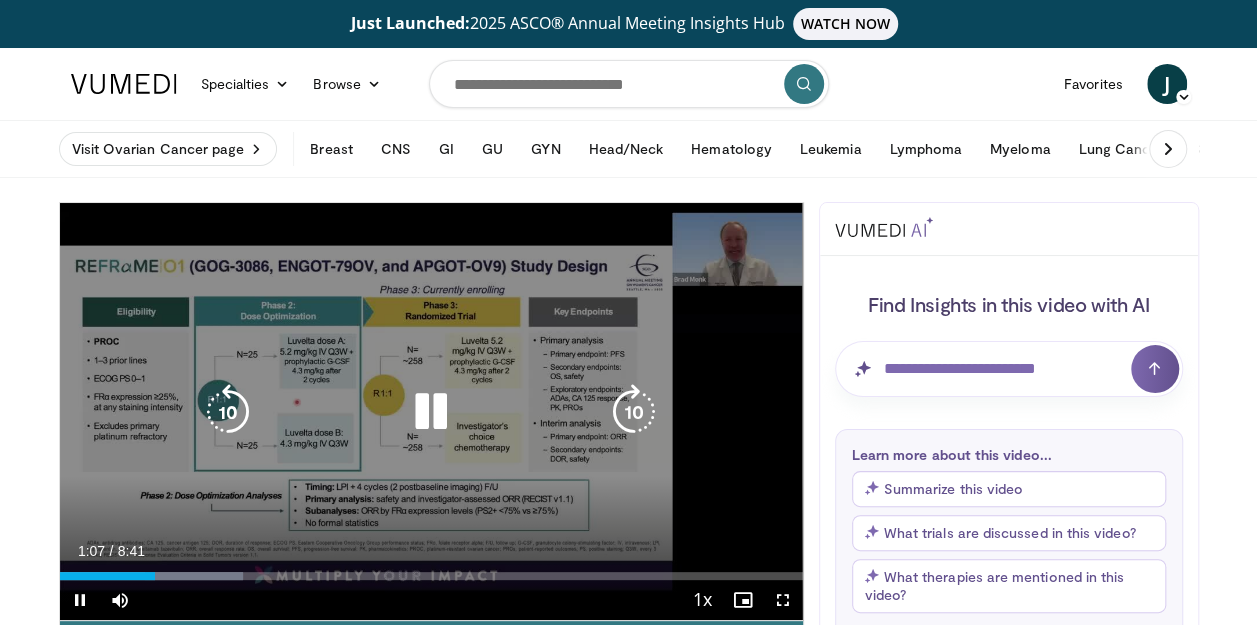 click at bounding box center [634, 412] 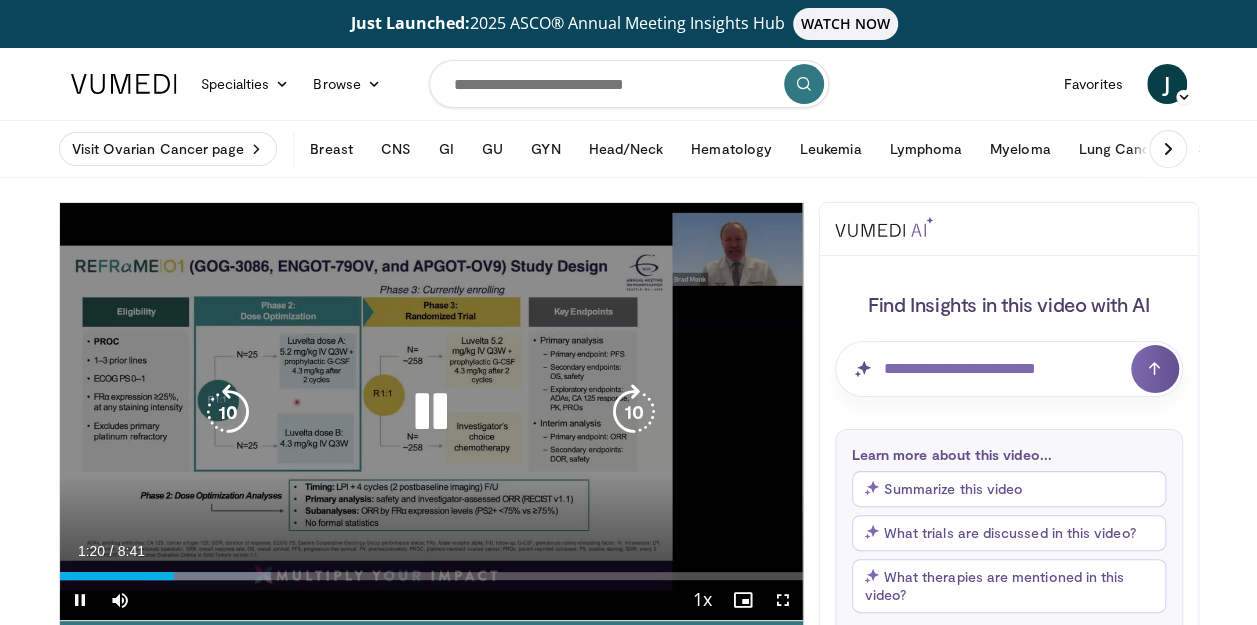 click at bounding box center (431, 412) 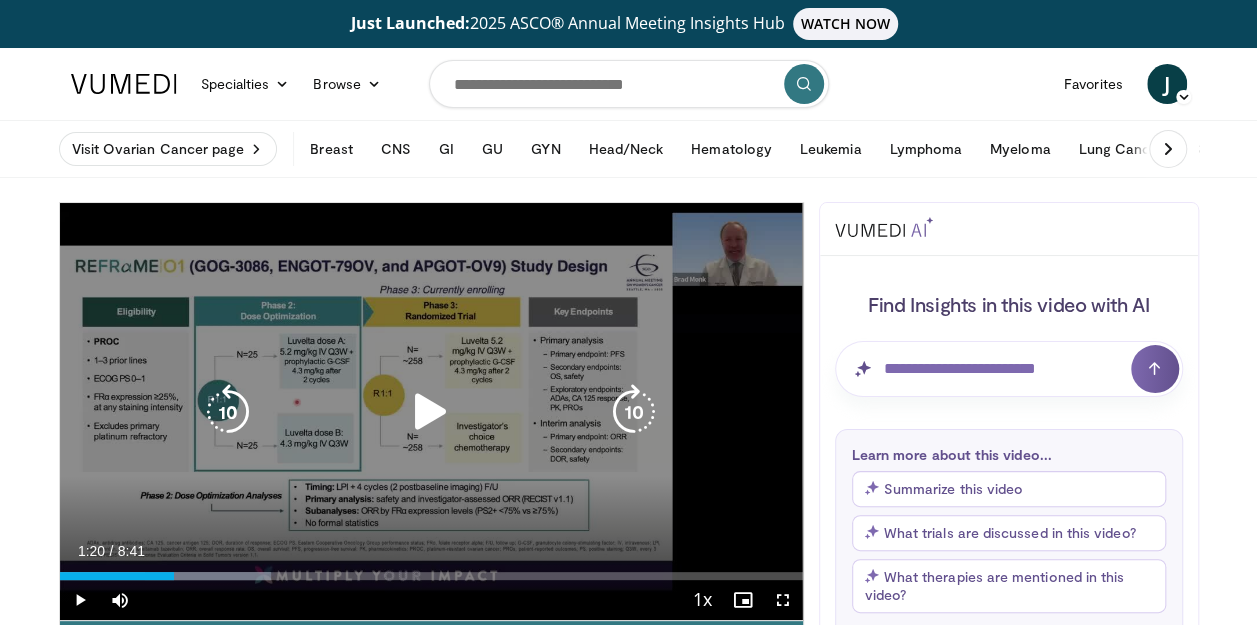 click at bounding box center [431, 412] 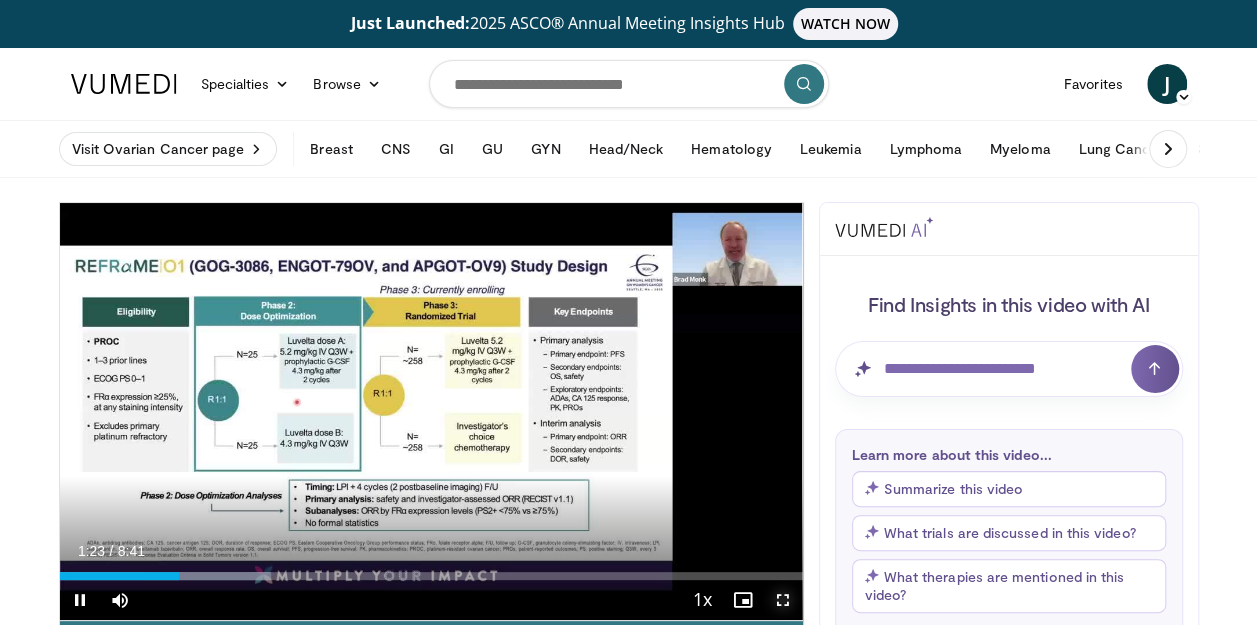 click at bounding box center (783, 600) 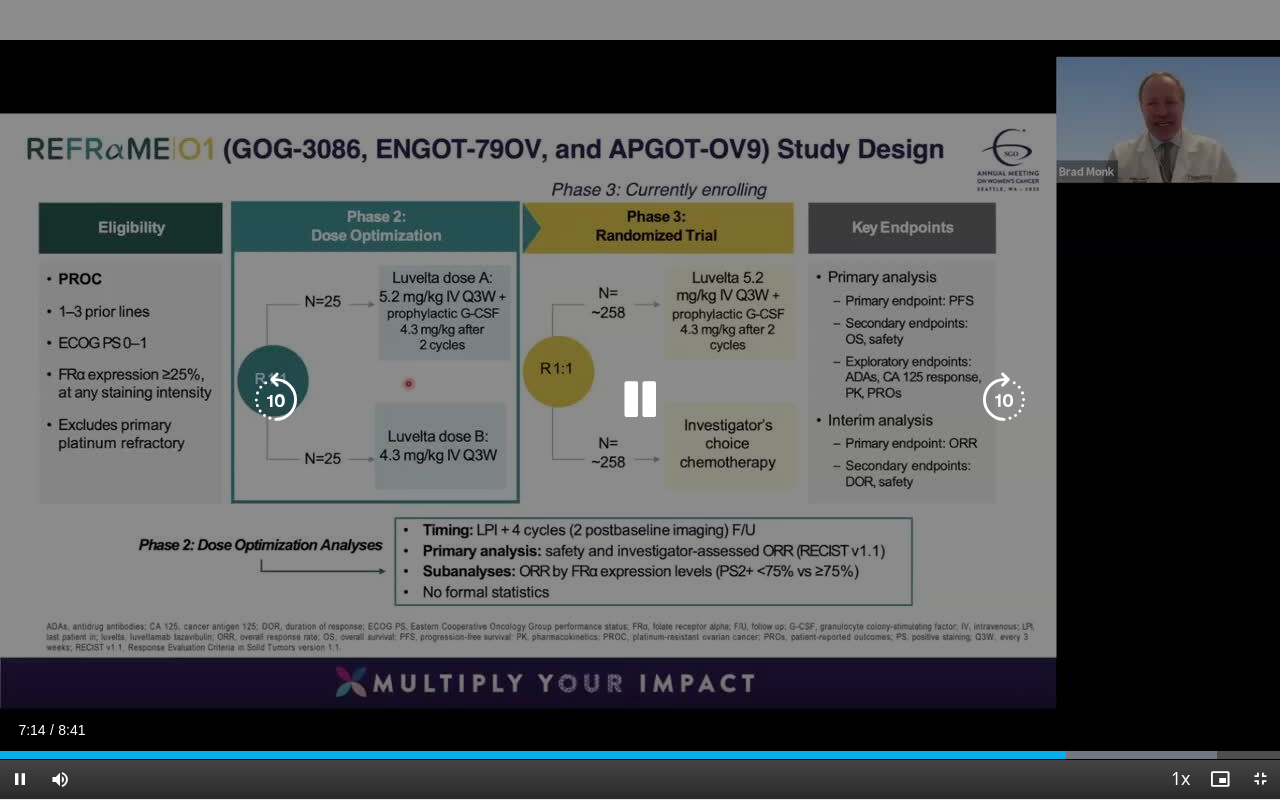 click on "10 seconds
Tap to unmute" at bounding box center [640, 399] 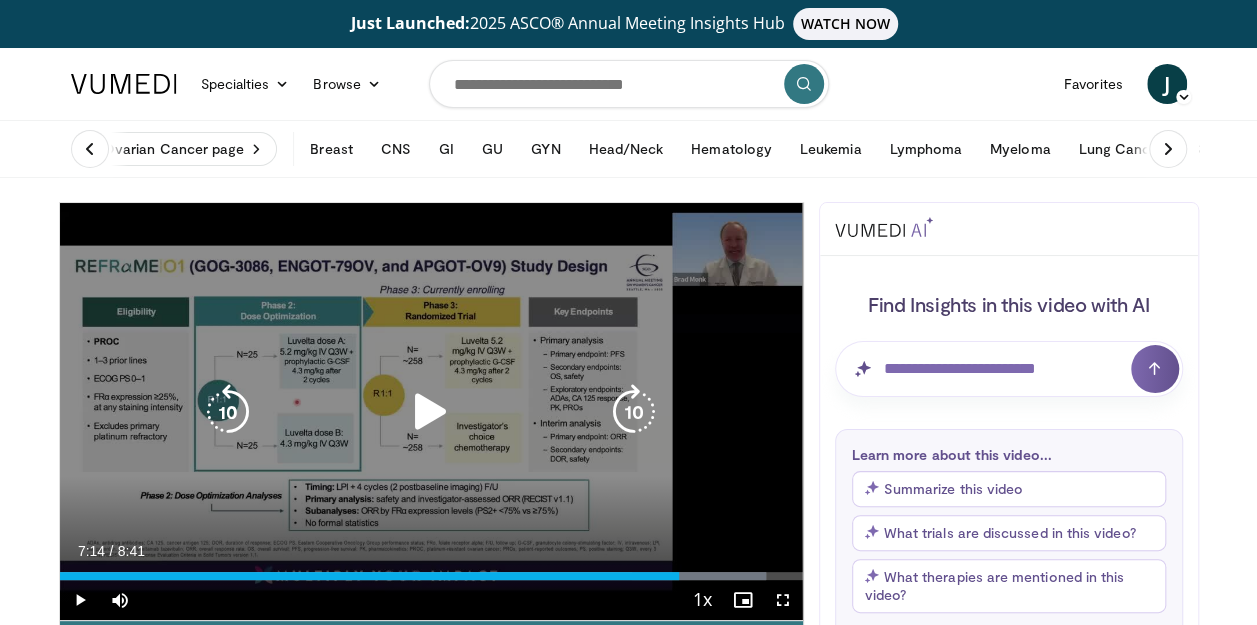 click at bounding box center (431, 412) 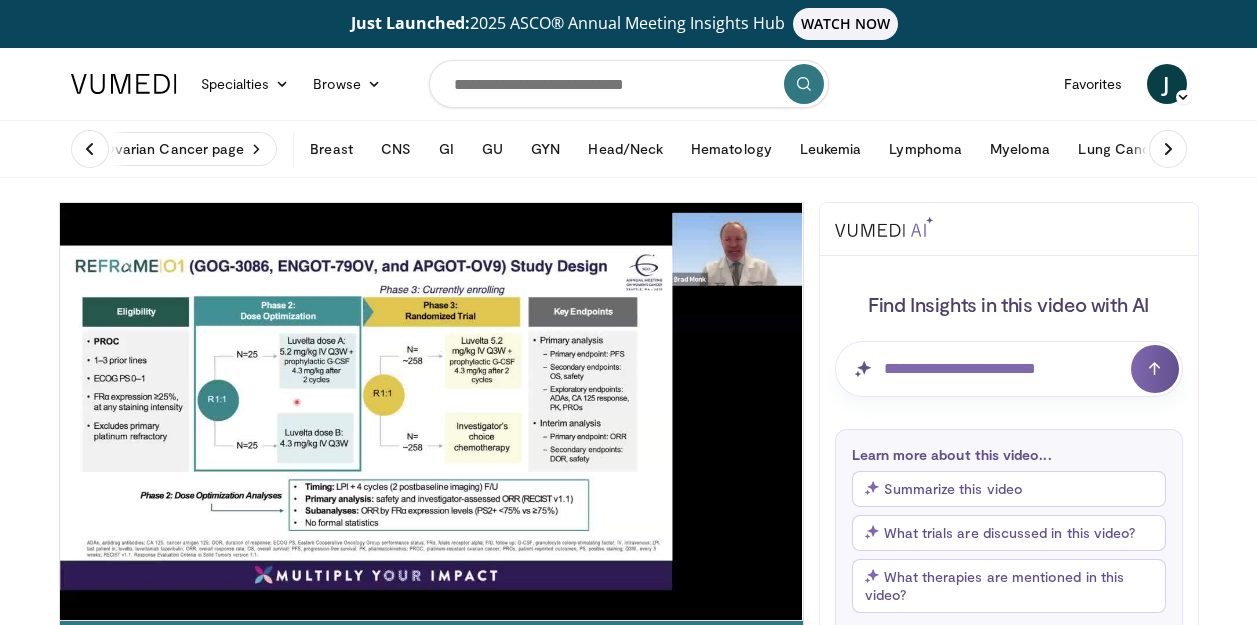 scroll, scrollTop: 0, scrollLeft: 0, axis: both 